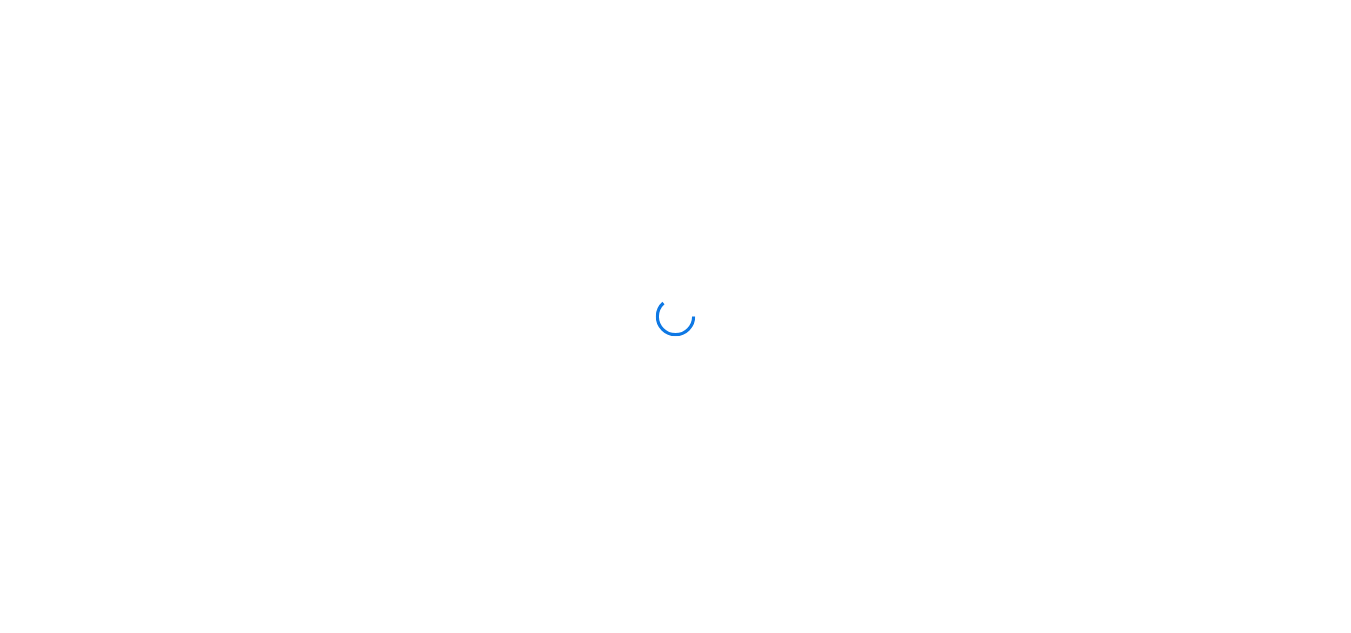 scroll, scrollTop: 0, scrollLeft: 0, axis: both 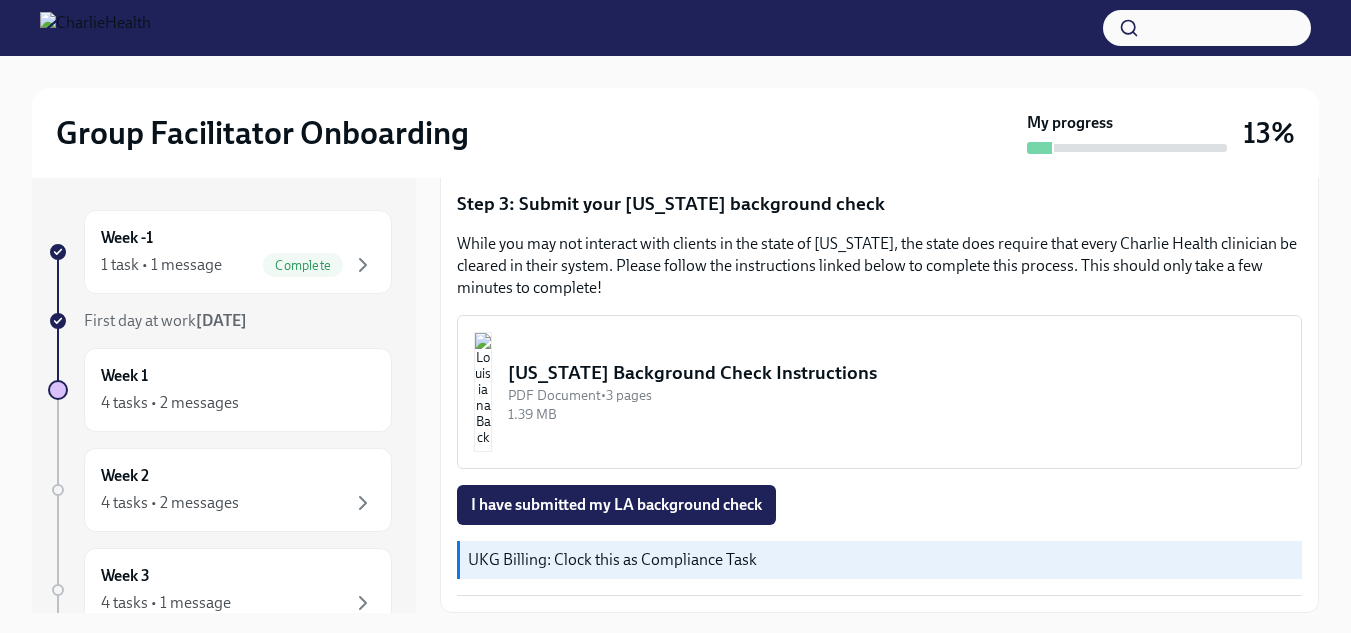 click on "[US_STATE] Background Check Instructions PDF Document  •  3 pages 1.39 MB" at bounding box center [879, 392] 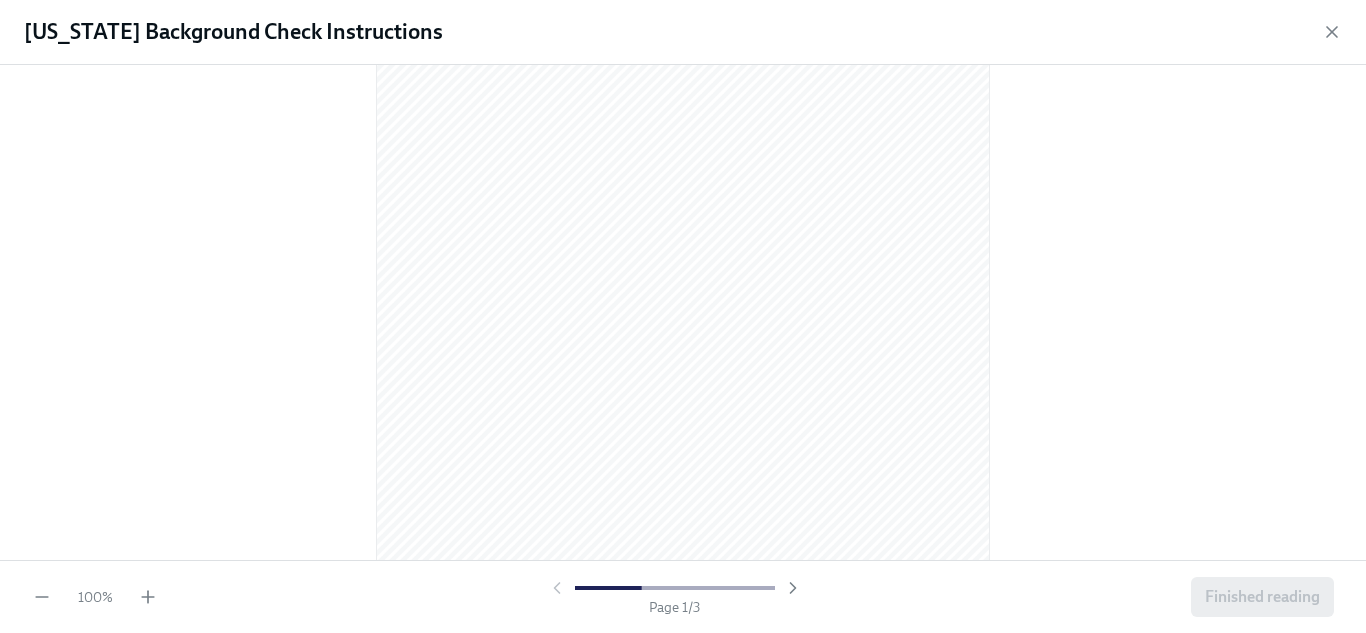 scroll, scrollTop: 0, scrollLeft: 0, axis: both 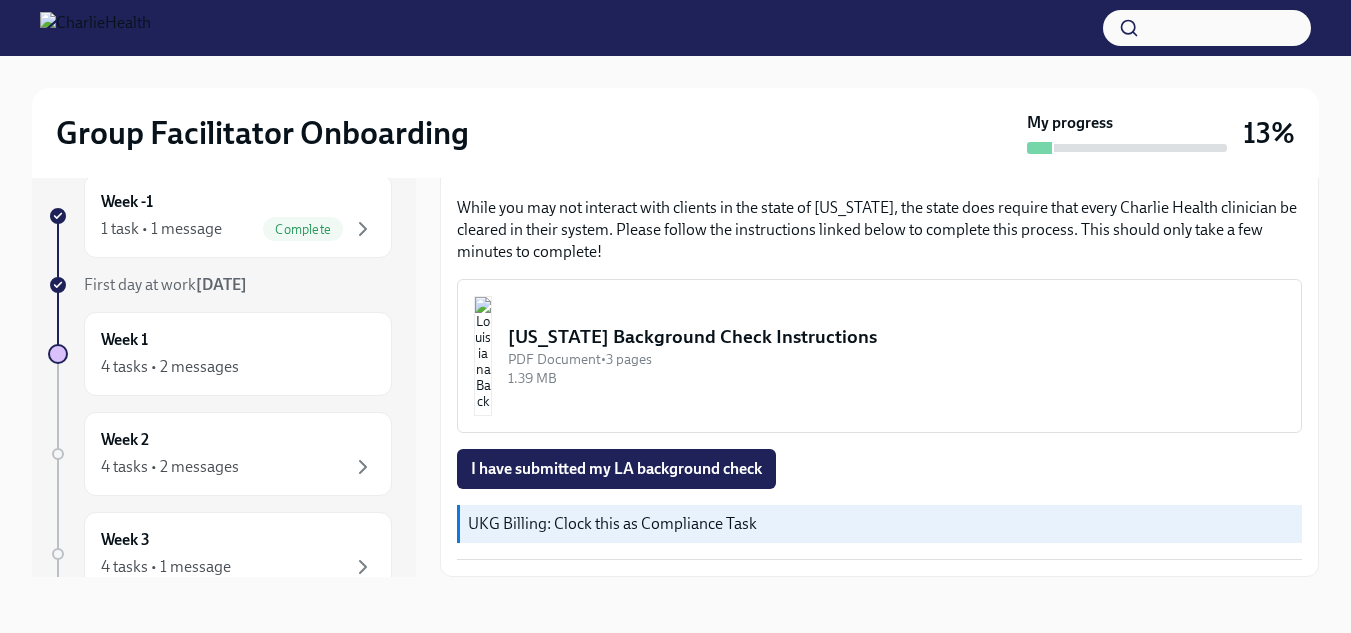 click on "[US_STATE] Background Check Instructions" at bounding box center [896, 337] 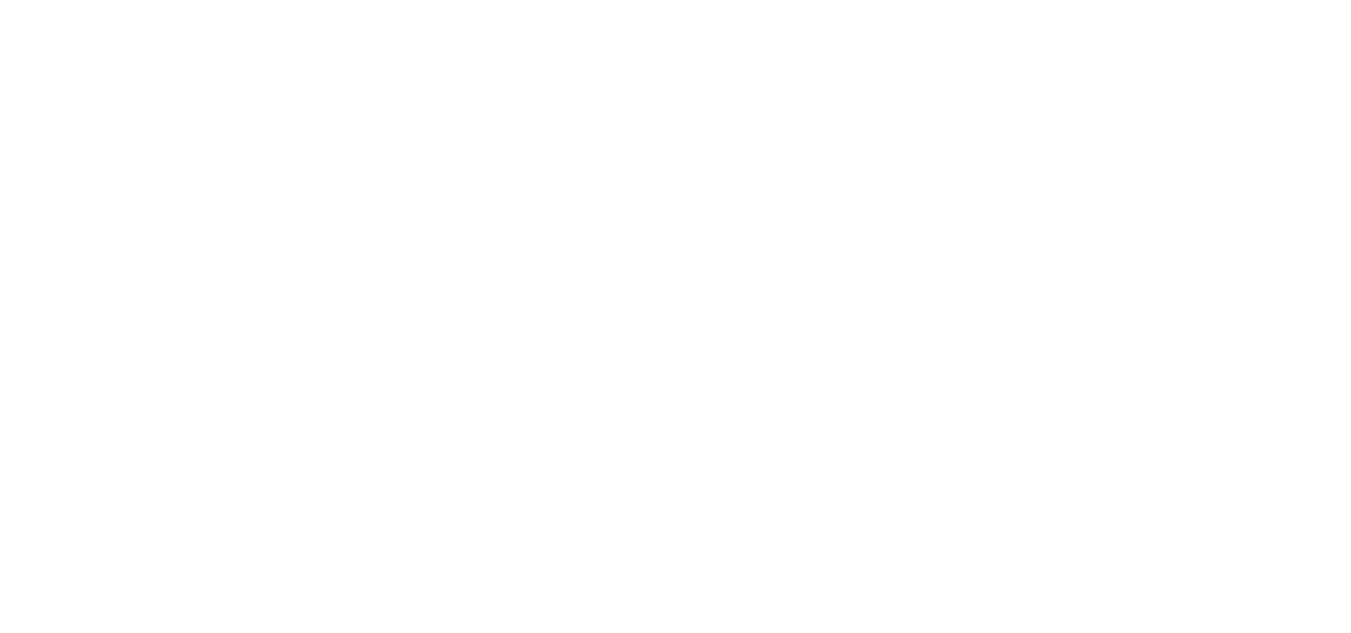 scroll, scrollTop: 0, scrollLeft: 0, axis: both 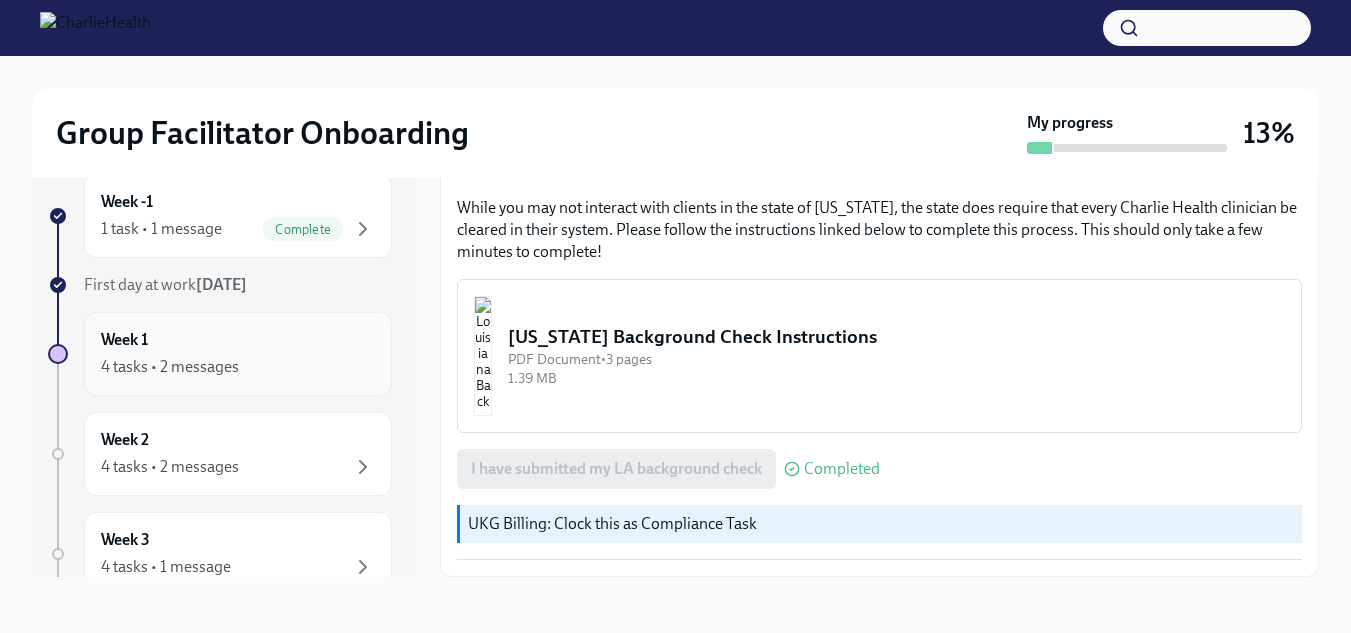 click on "Week 1 4 tasks • 2 messages" at bounding box center (238, 354) 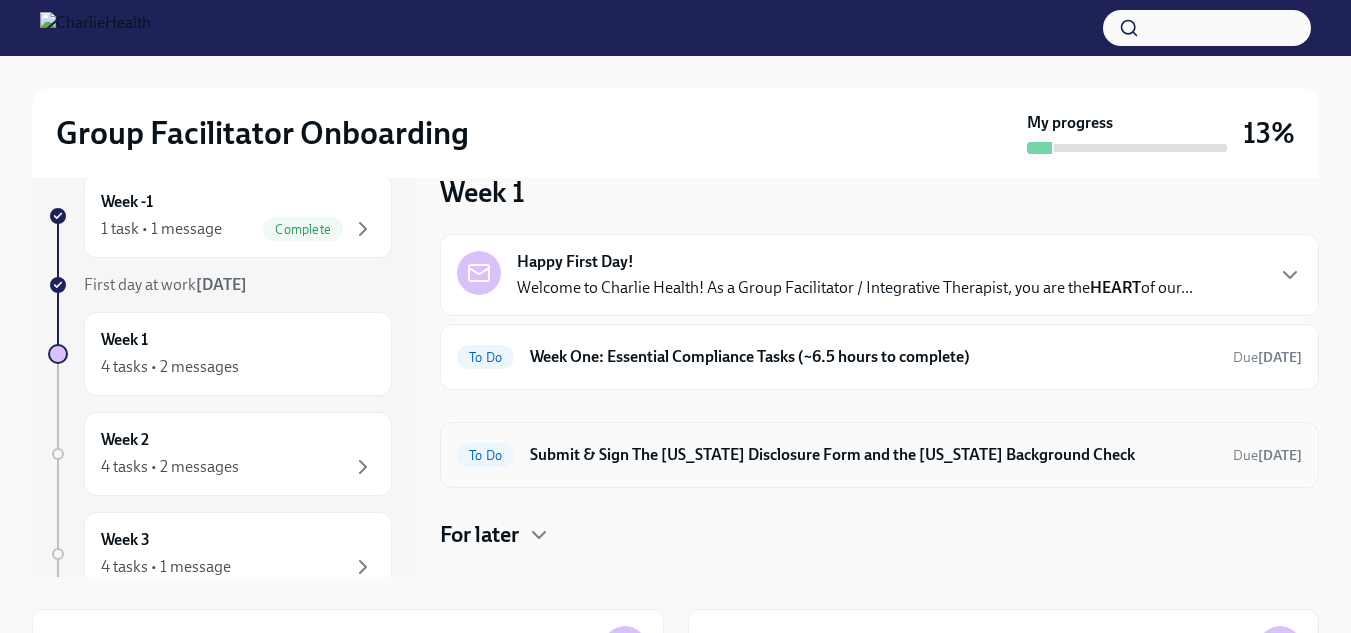 click on "Submit & Sign The [US_STATE] Disclosure Form and the [US_STATE] Background Check" at bounding box center [873, 455] 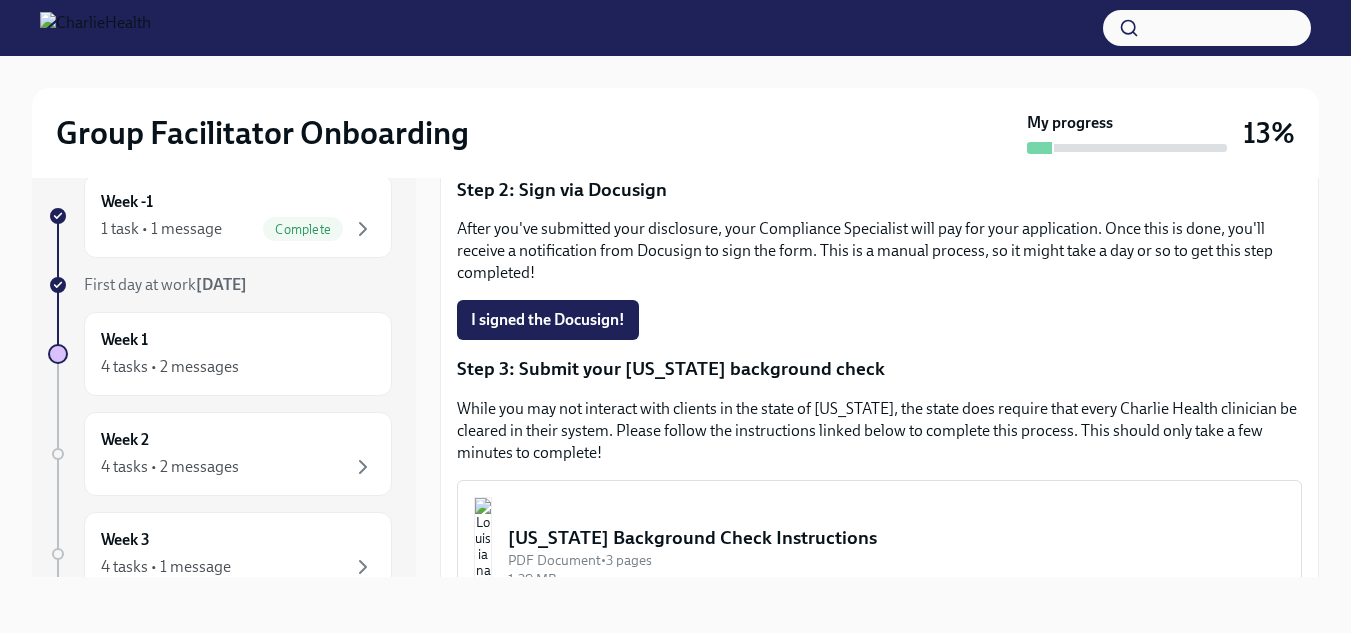 scroll, scrollTop: 400, scrollLeft: 0, axis: vertical 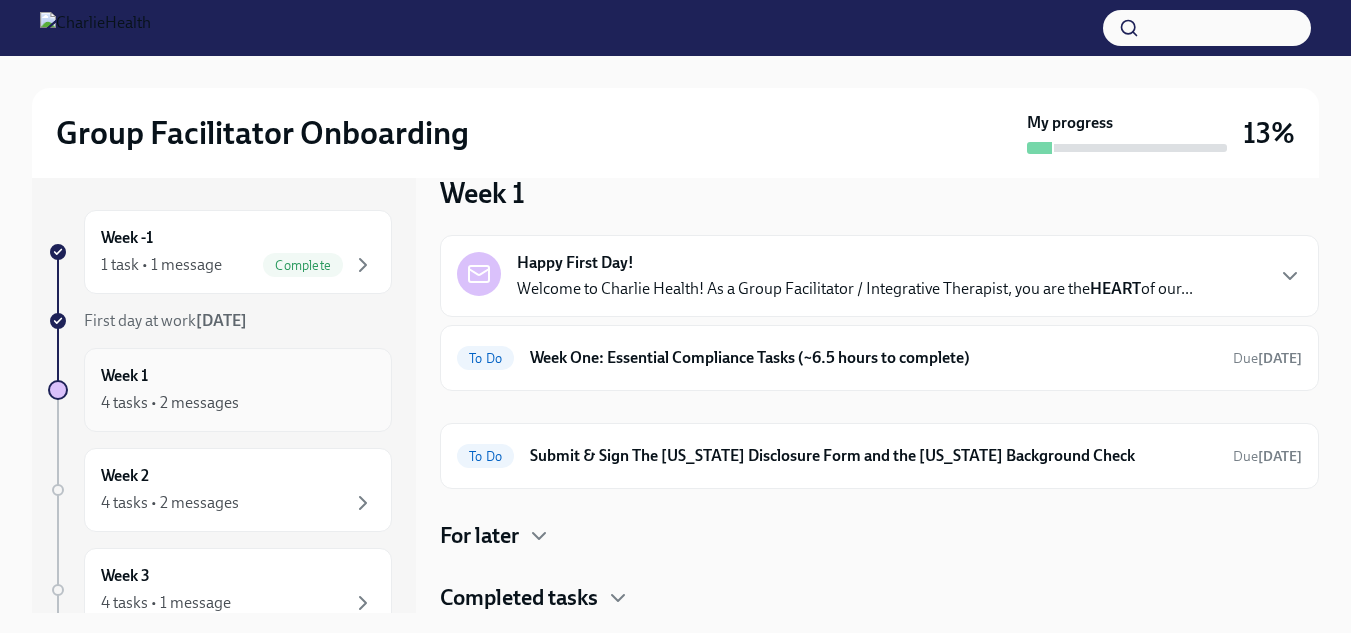 click on "4 tasks • 2 messages" at bounding box center (170, 403) 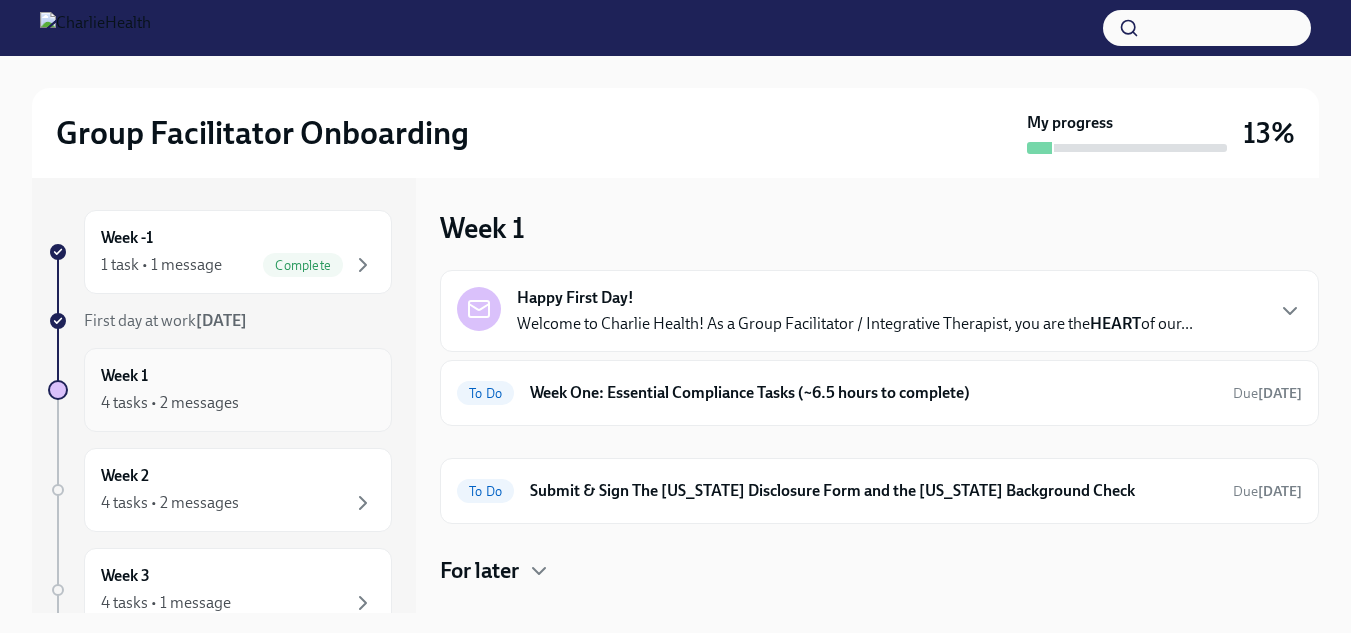 click on "4 tasks • 2 messages" at bounding box center (170, 403) 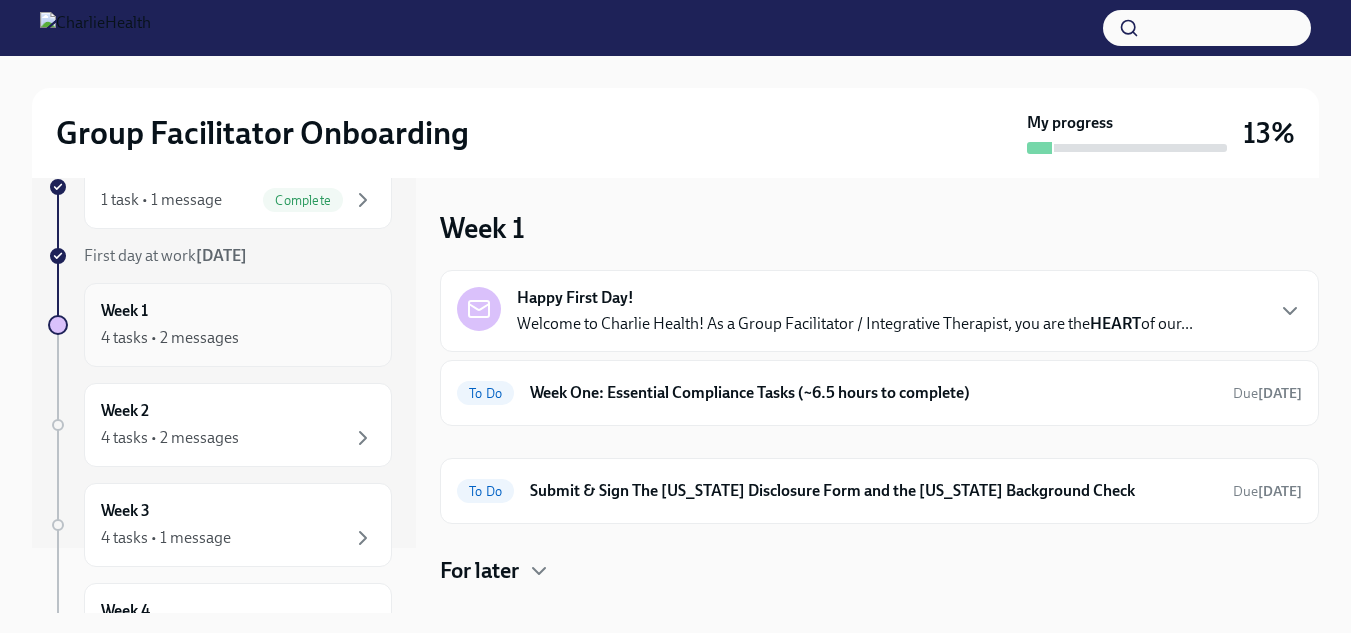 scroll, scrollTop: 100, scrollLeft: 0, axis: vertical 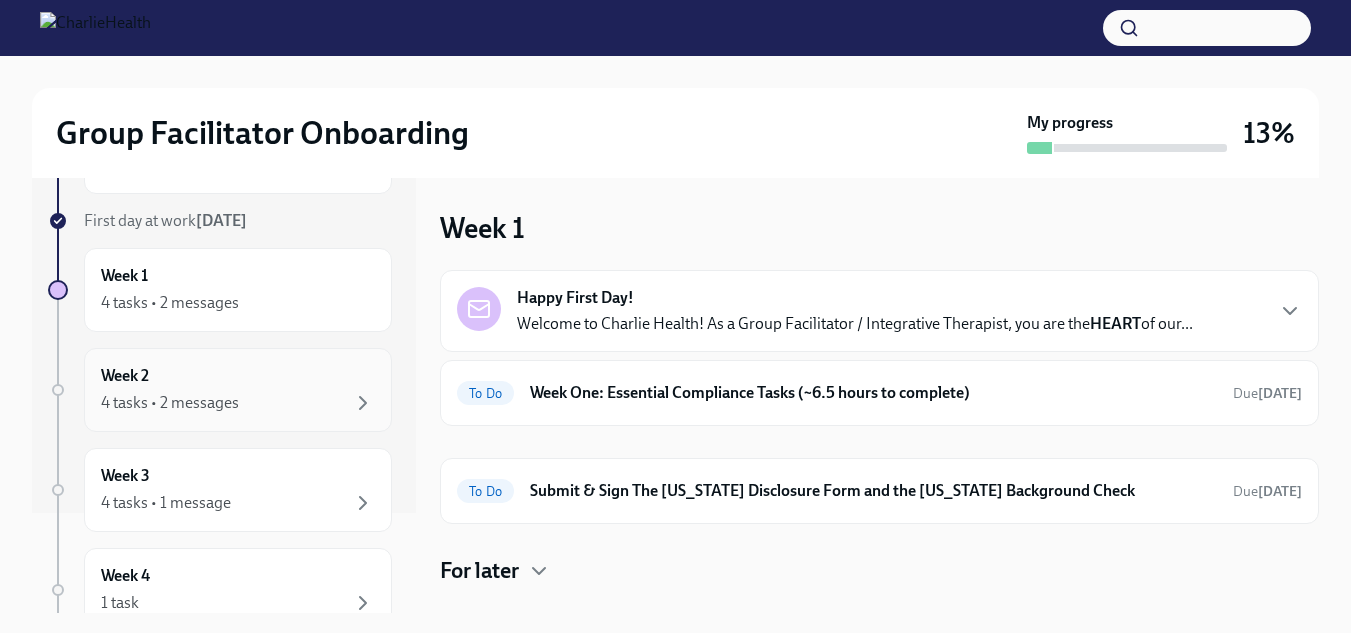 click on "4 tasks • 2 messages" at bounding box center [238, 403] 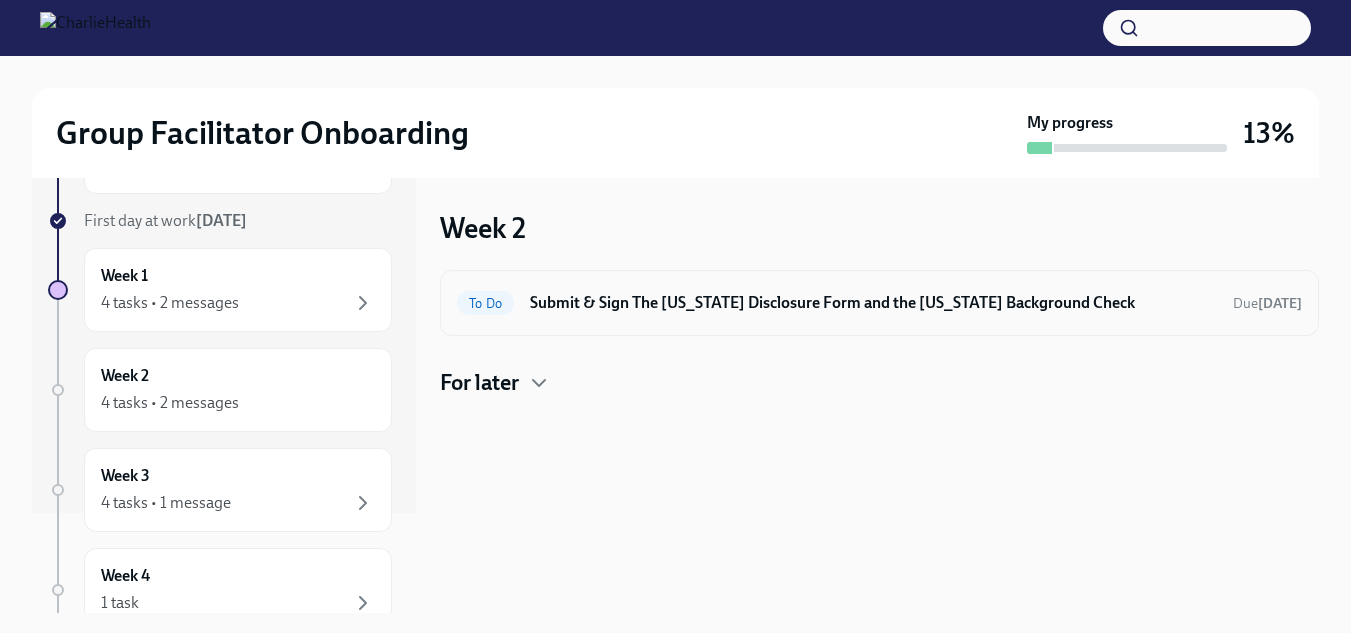 click on "Submit & Sign The [US_STATE] Disclosure Form and the [US_STATE] Background Check" at bounding box center (873, 303) 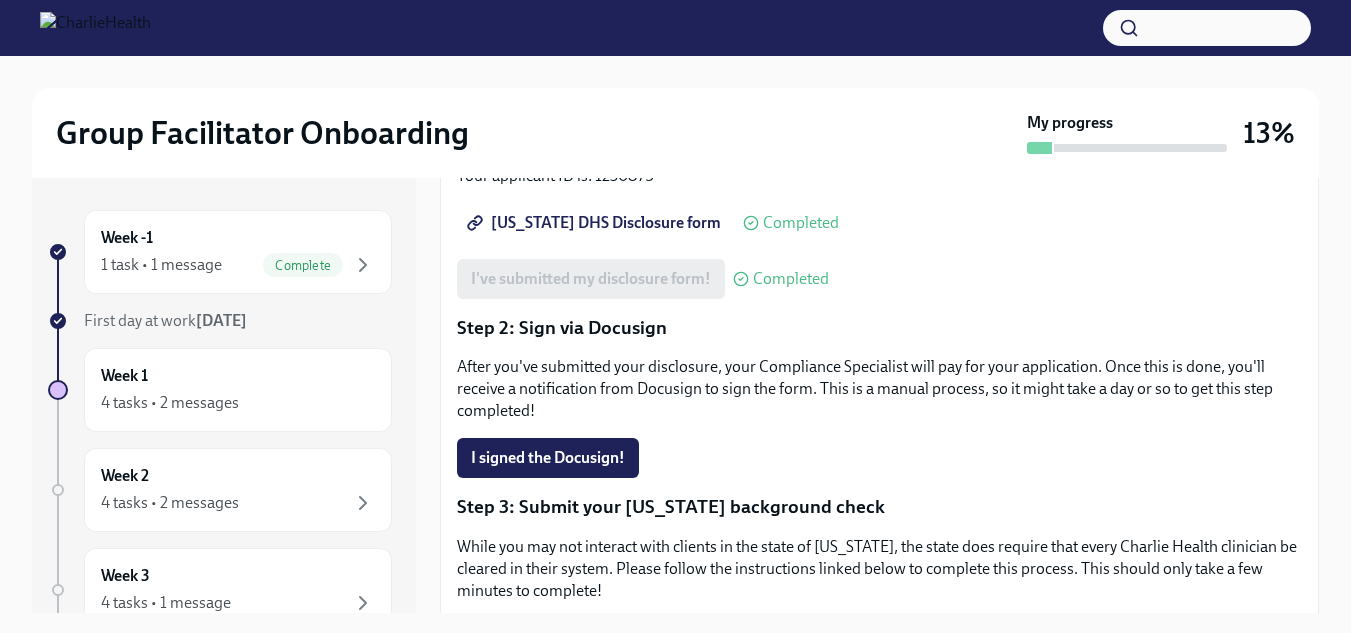 scroll, scrollTop: 300, scrollLeft: 0, axis: vertical 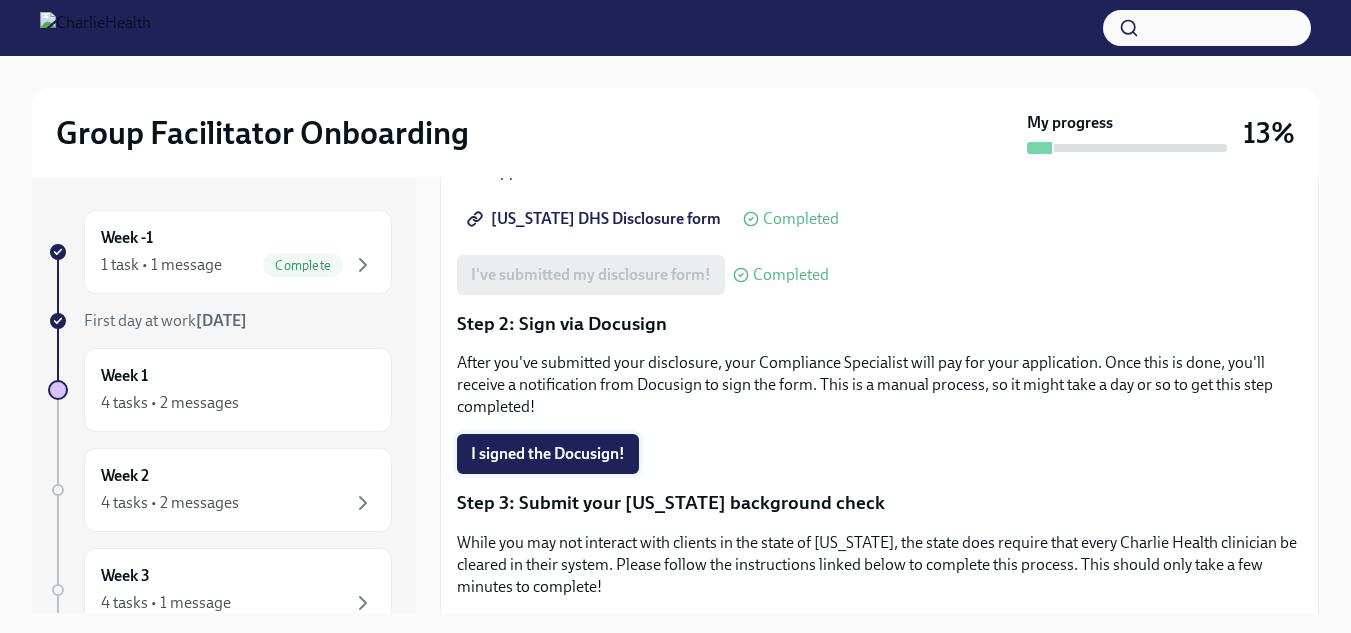 click on "I signed the Docusign!" at bounding box center (548, 454) 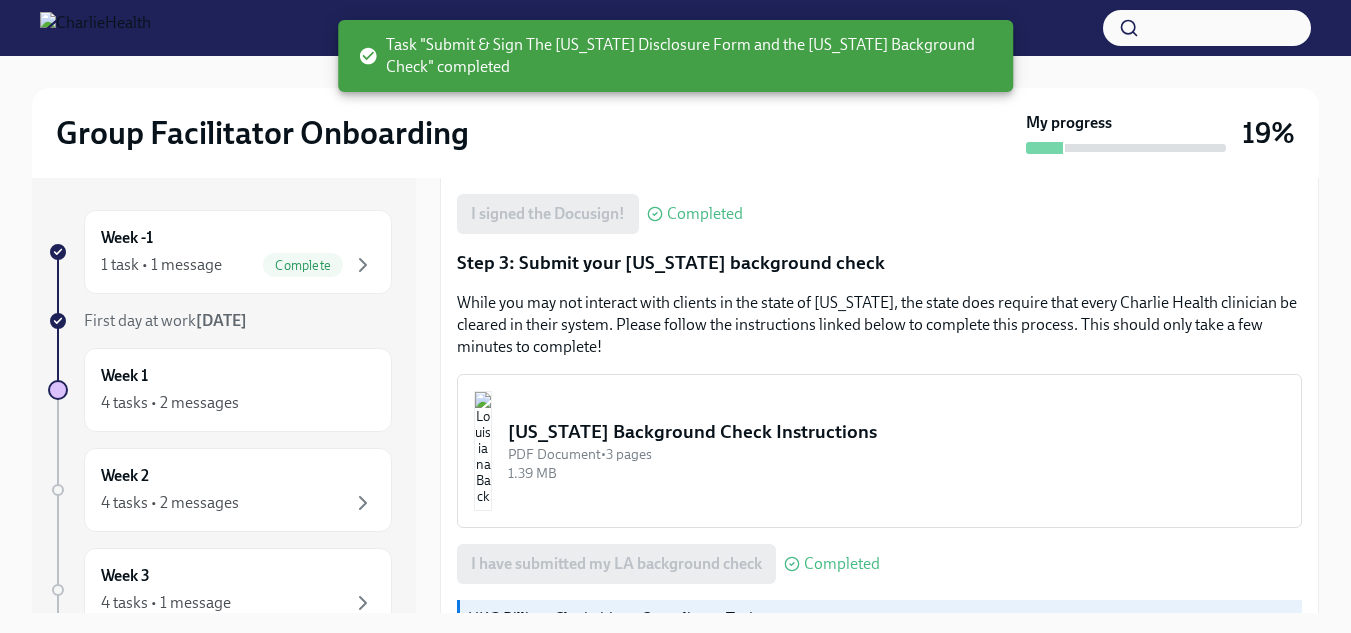 scroll, scrollTop: 599, scrollLeft: 0, axis: vertical 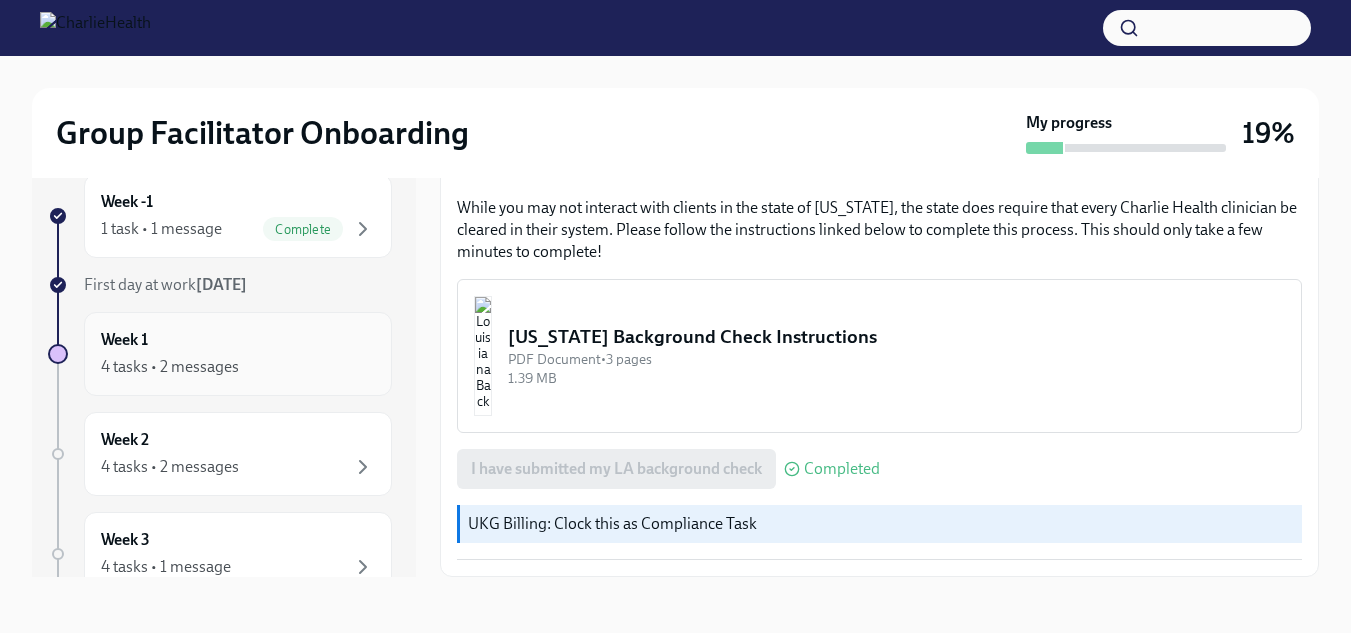 click on "4 tasks • 2 messages" at bounding box center (170, 367) 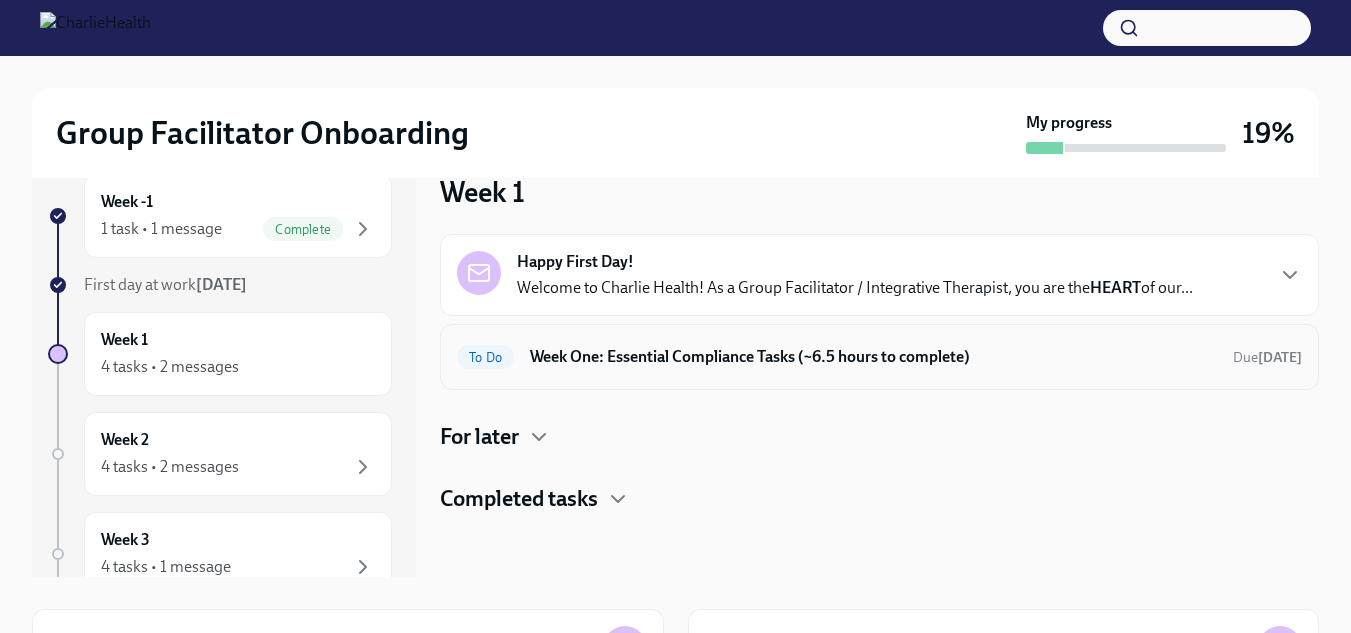click on "Week One: Essential Compliance Tasks (~6.5 hours to complete)" at bounding box center (873, 357) 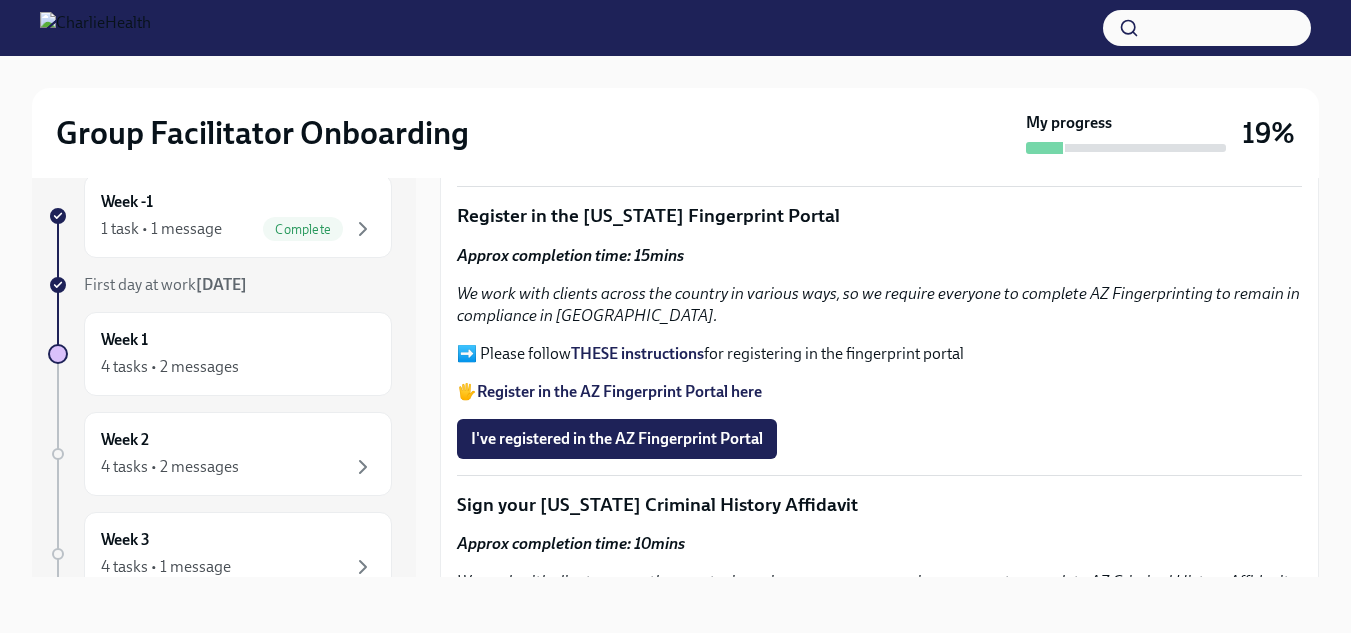 scroll, scrollTop: 2000, scrollLeft: 0, axis: vertical 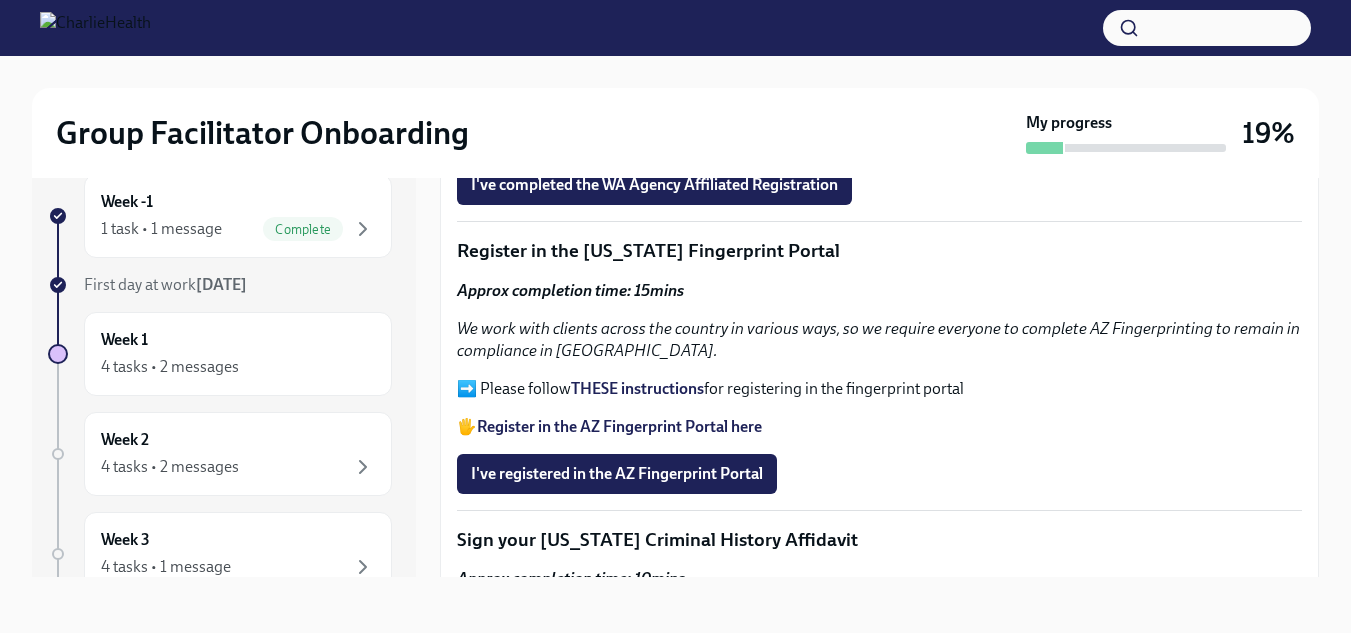 click on "Register in the AZ Fingerprint Portal here" at bounding box center [619, 426] 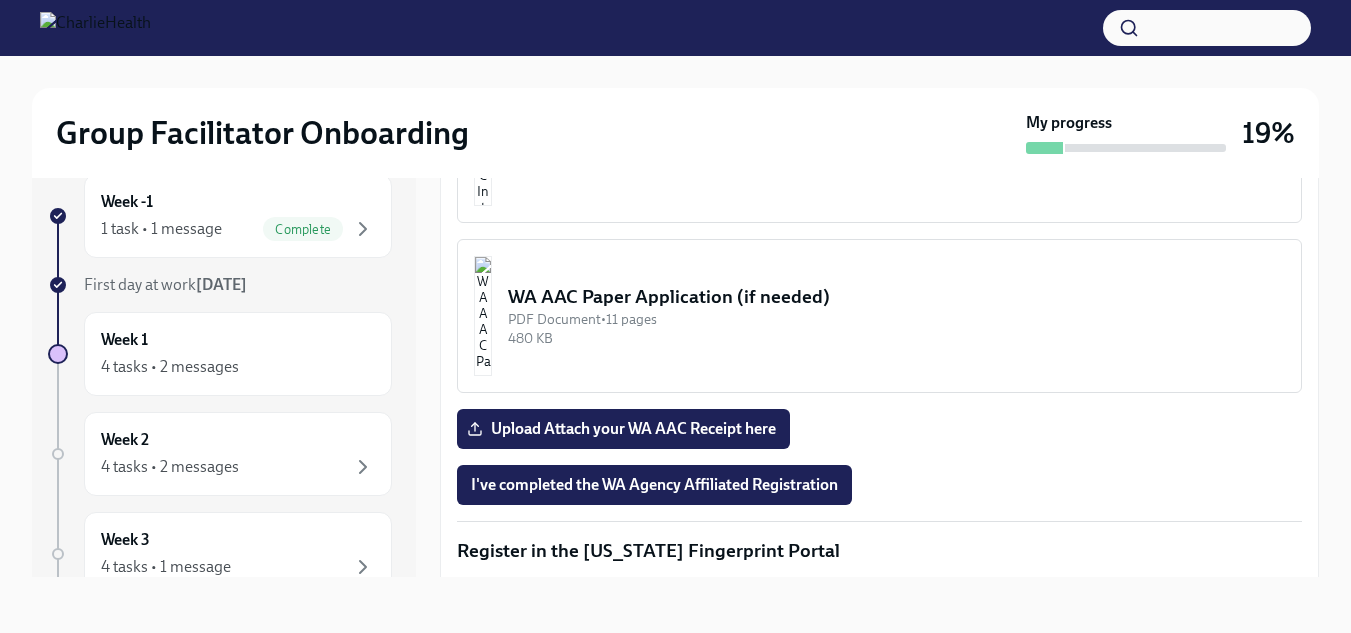 scroll, scrollTop: 2000, scrollLeft: 0, axis: vertical 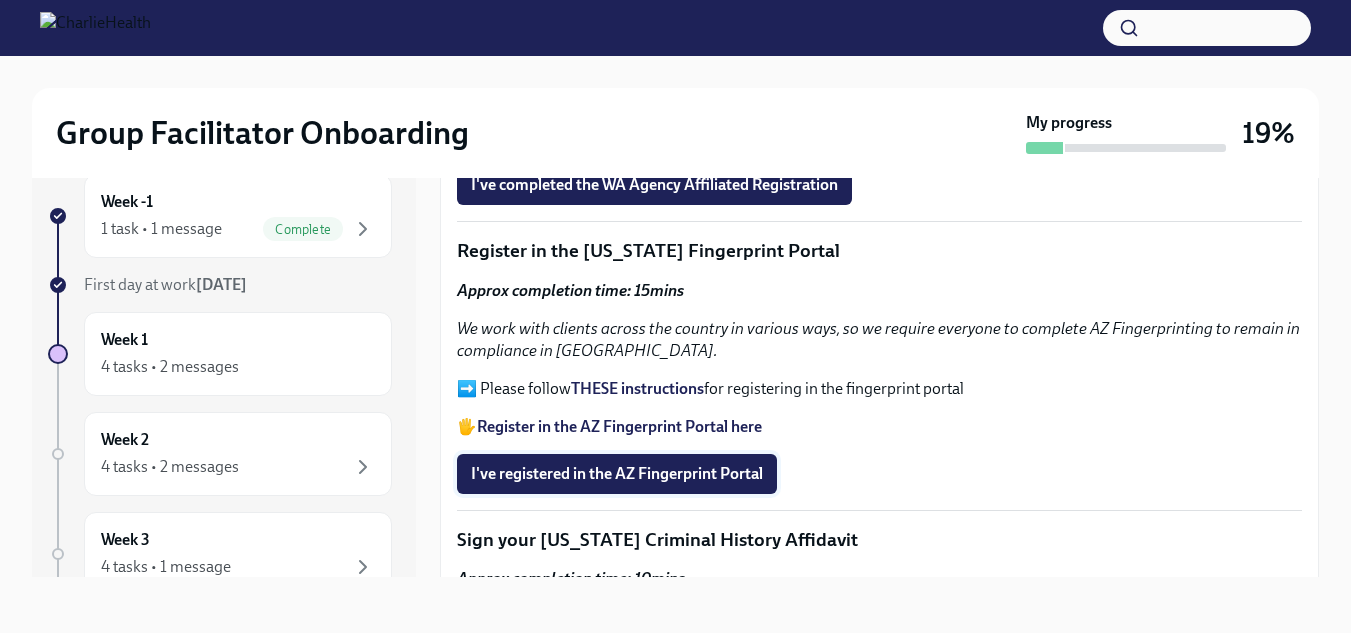 click on "I've registered in the AZ Fingerprint Portal" at bounding box center [617, 474] 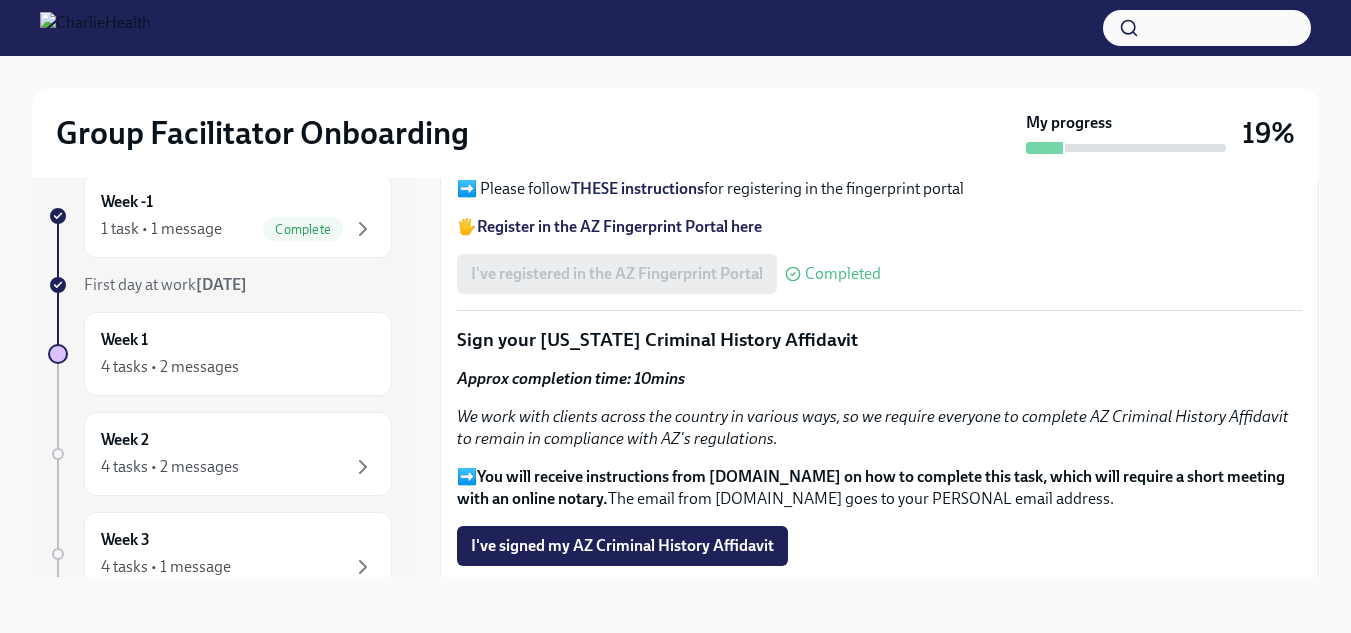 scroll, scrollTop: 2300, scrollLeft: 0, axis: vertical 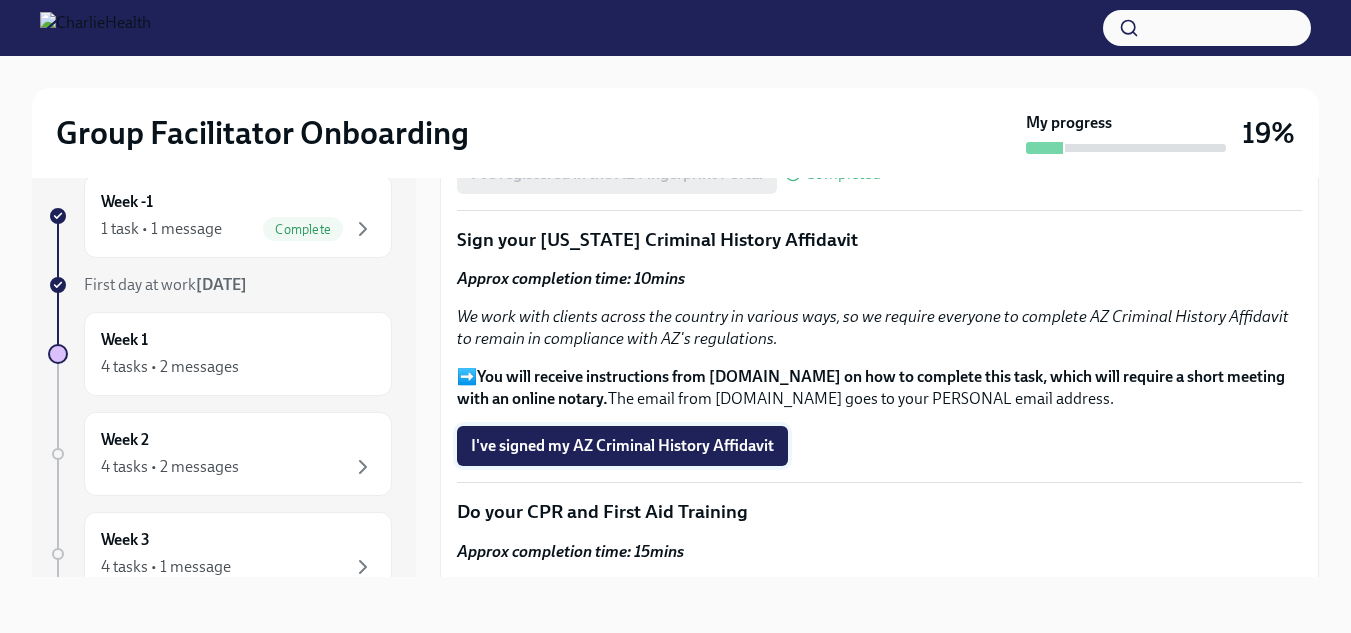 click on "I've signed my AZ Criminal History Affidavit" at bounding box center [622, 446] 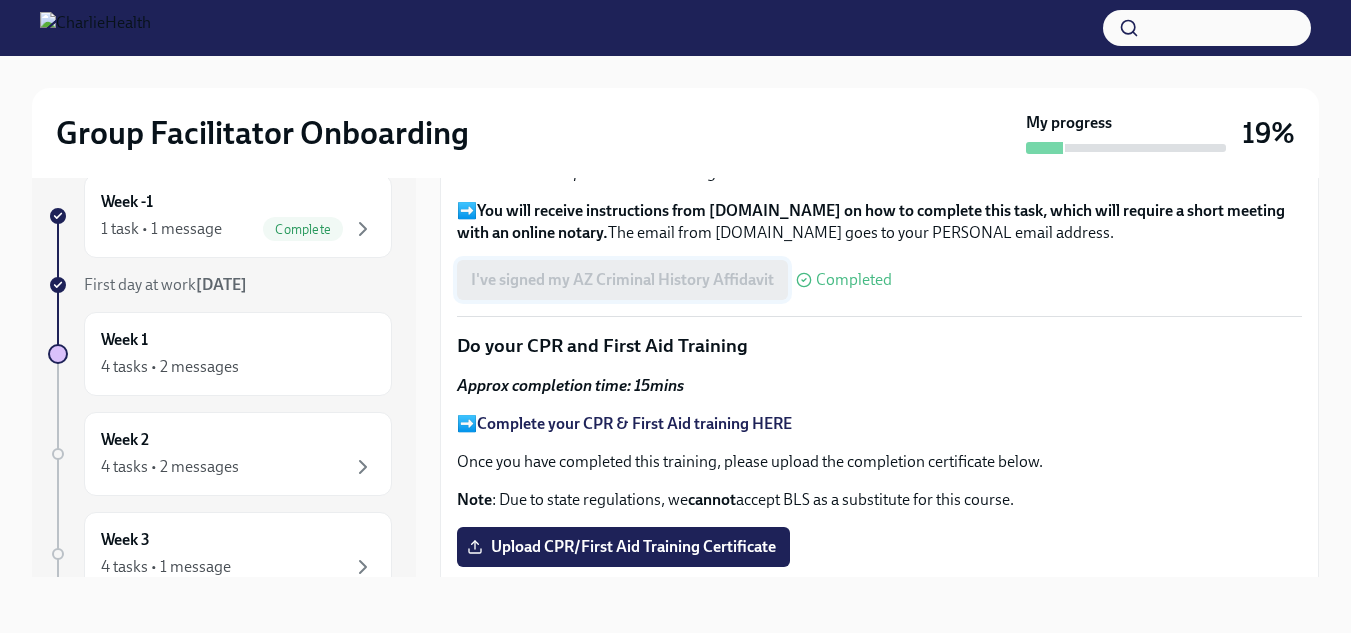 scroll, scrollTop: 2500, scrollLeft: 0, axis: vertical 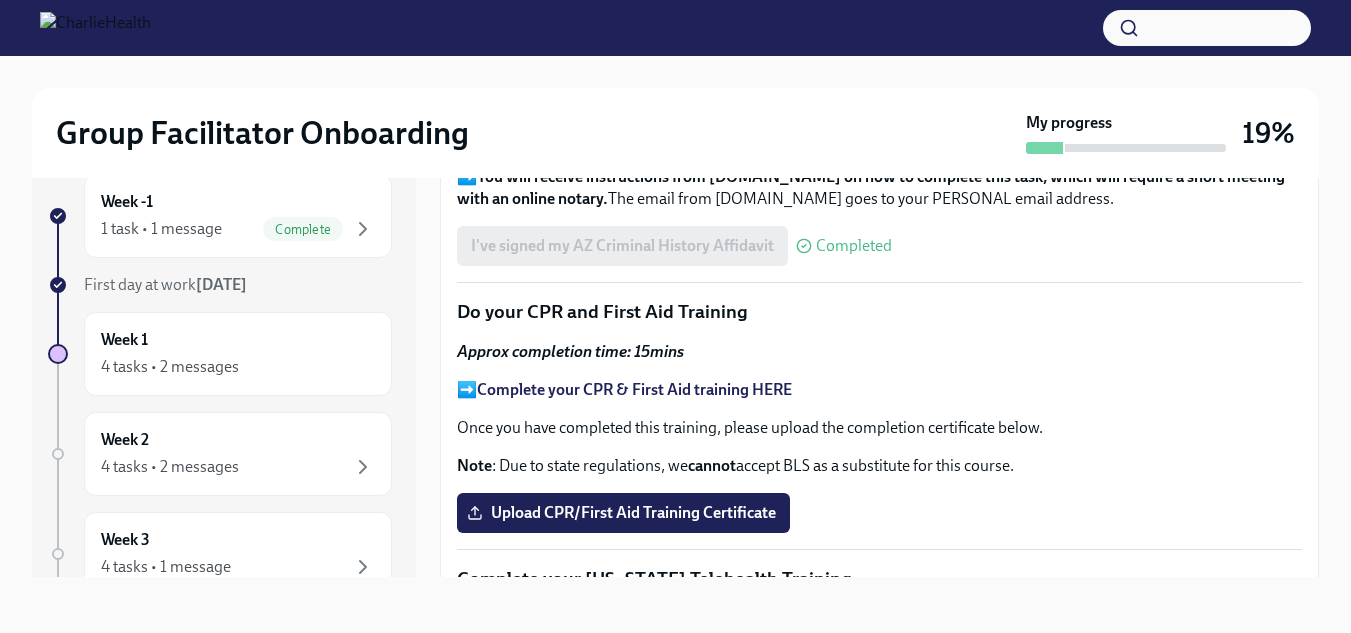 click on "Complete your CPR & First Aid training HERE" at bounding box center (634, 389) 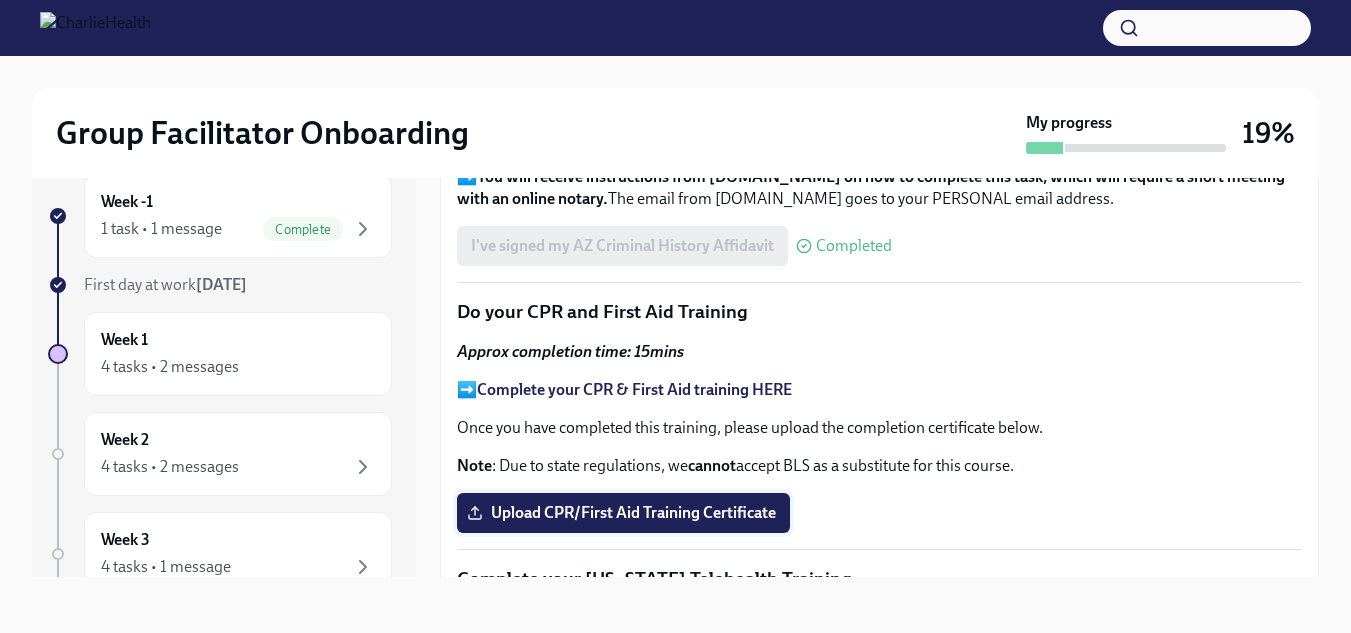 click on "Upload CPR/First Aid Training Certificate" at bounding box center (623, 513) 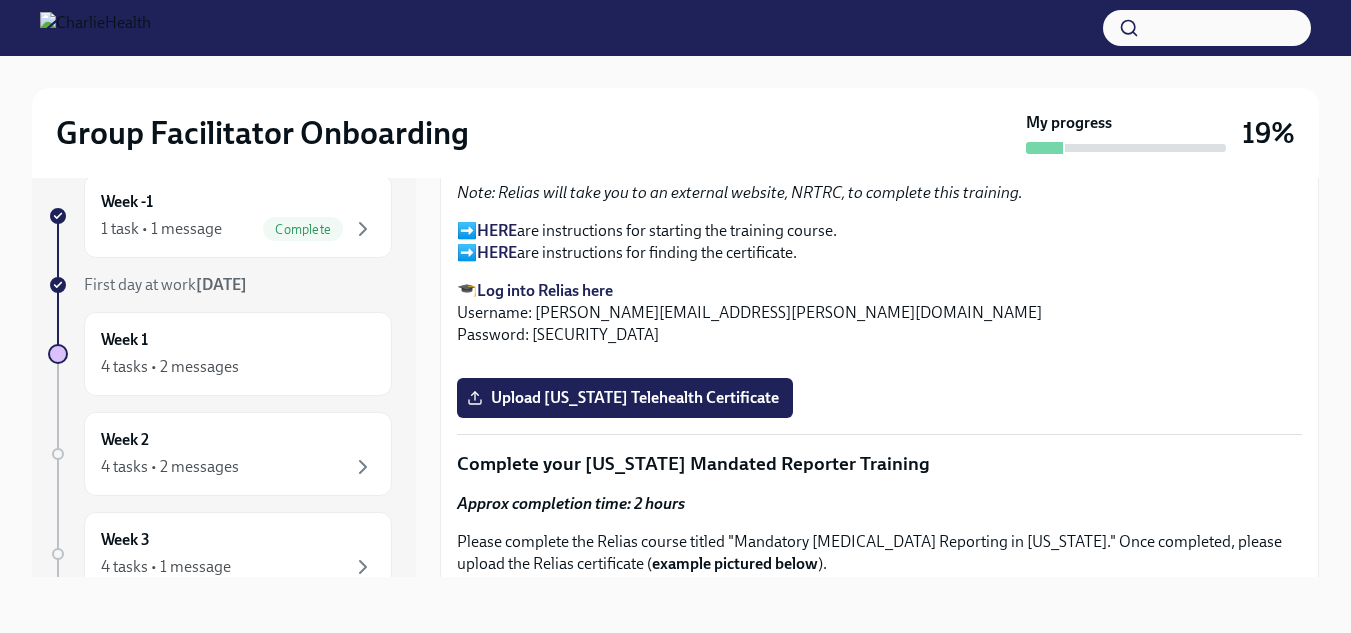 scroll, scrollTop: 2900, scrollLeft: 0, axis: vertical 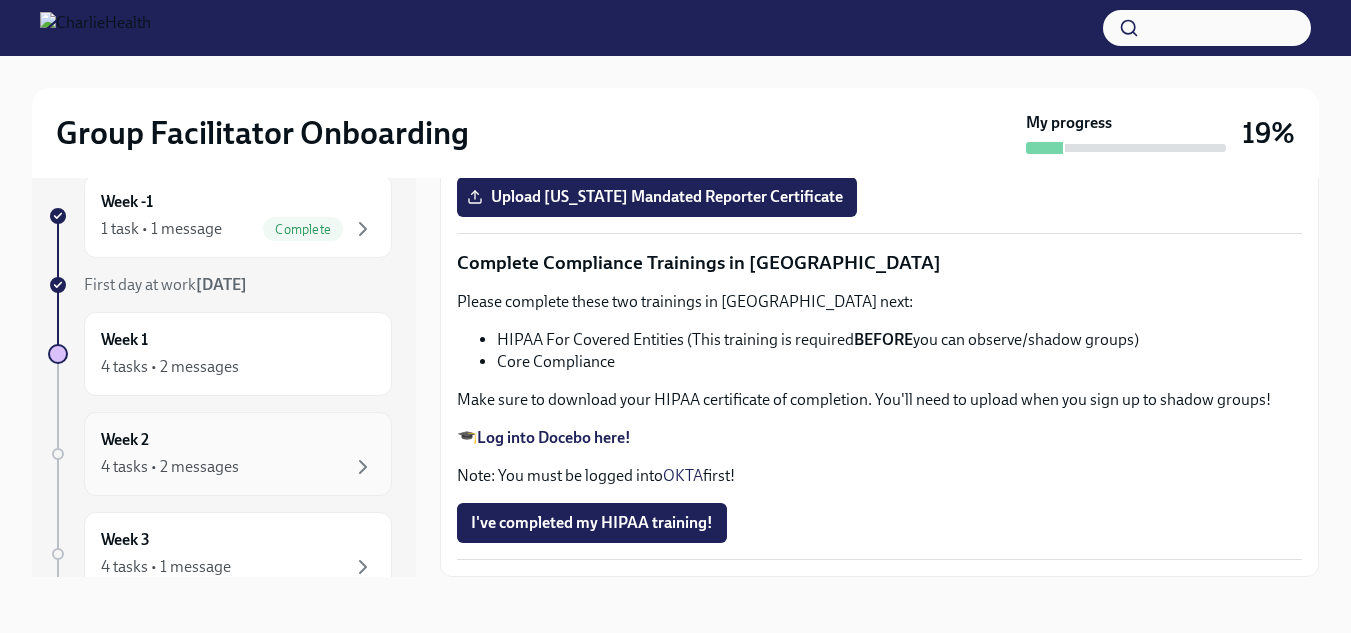 click on "4 tasks • 2 messages" at bounding box center (170, 467) 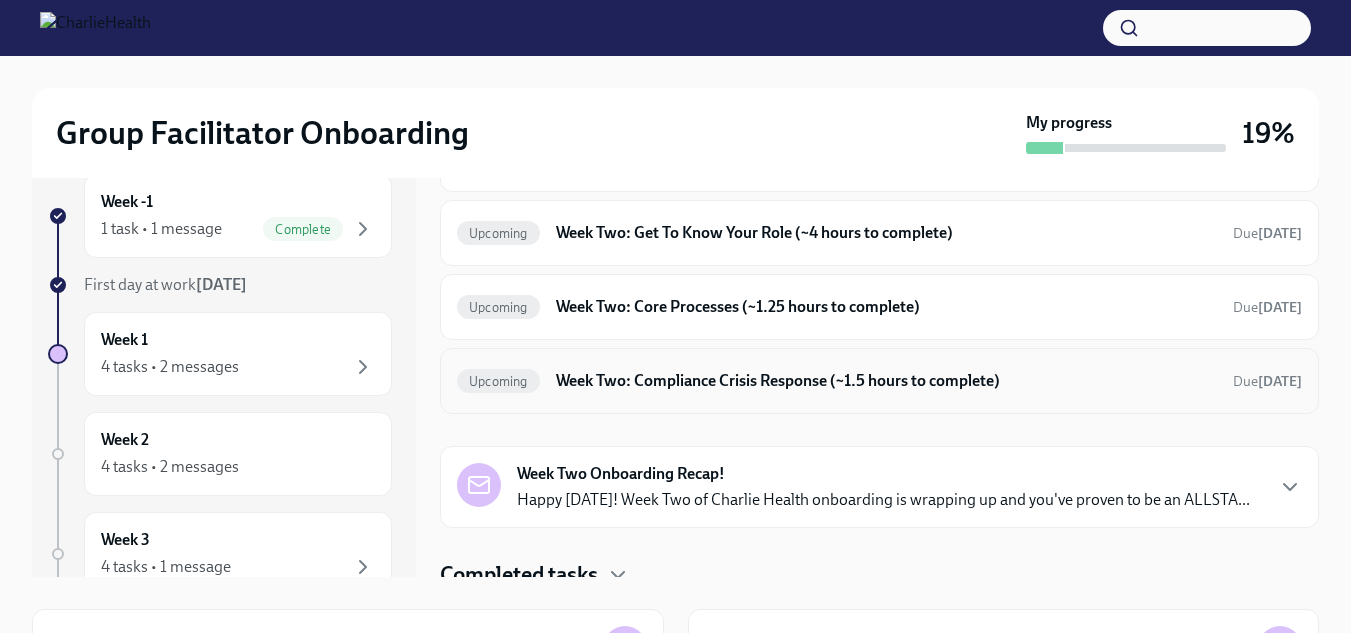 scroll, scrollTop: 175, scrollLeft: 0, axis: vertical 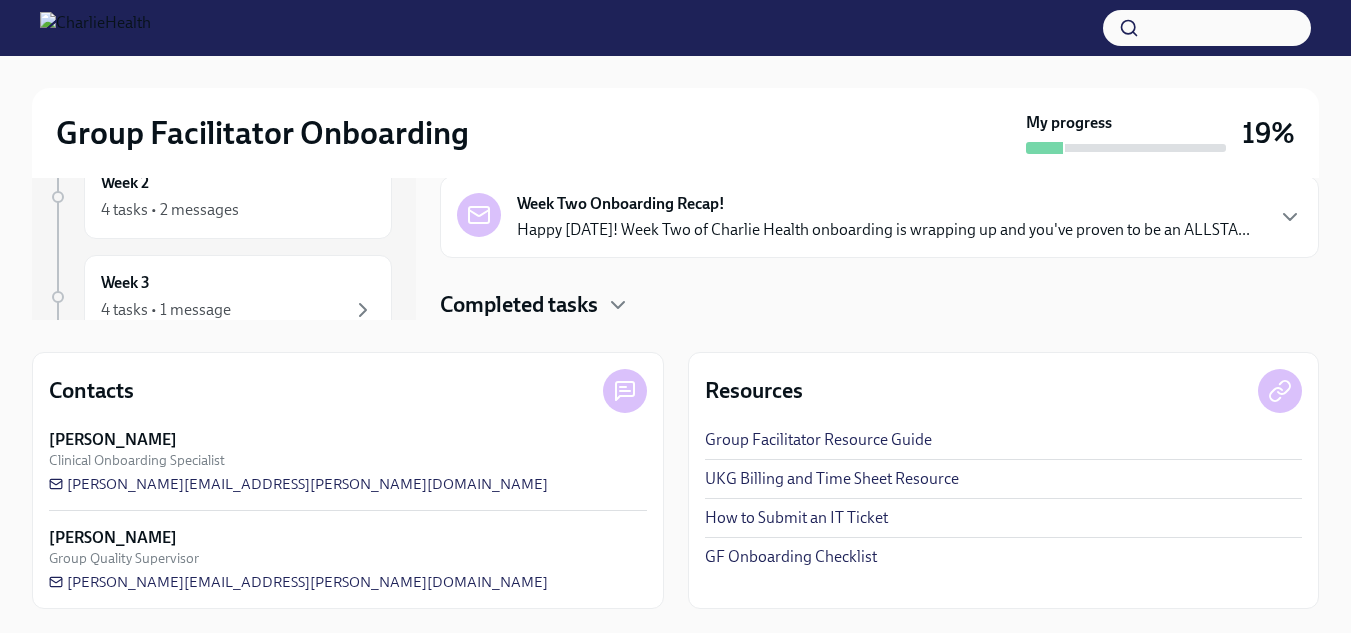 click on "Completed tasks" at bounding box center (519, 305) 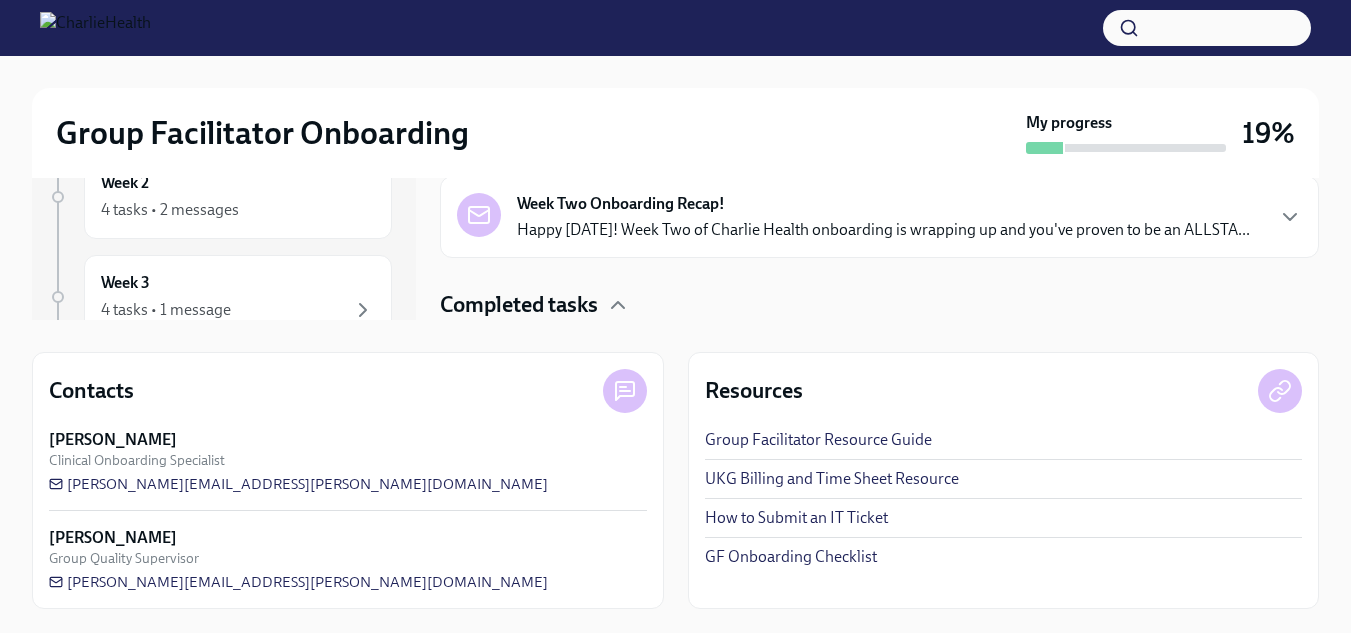 click on "Completed tasks" at bounding box center (519, 305) 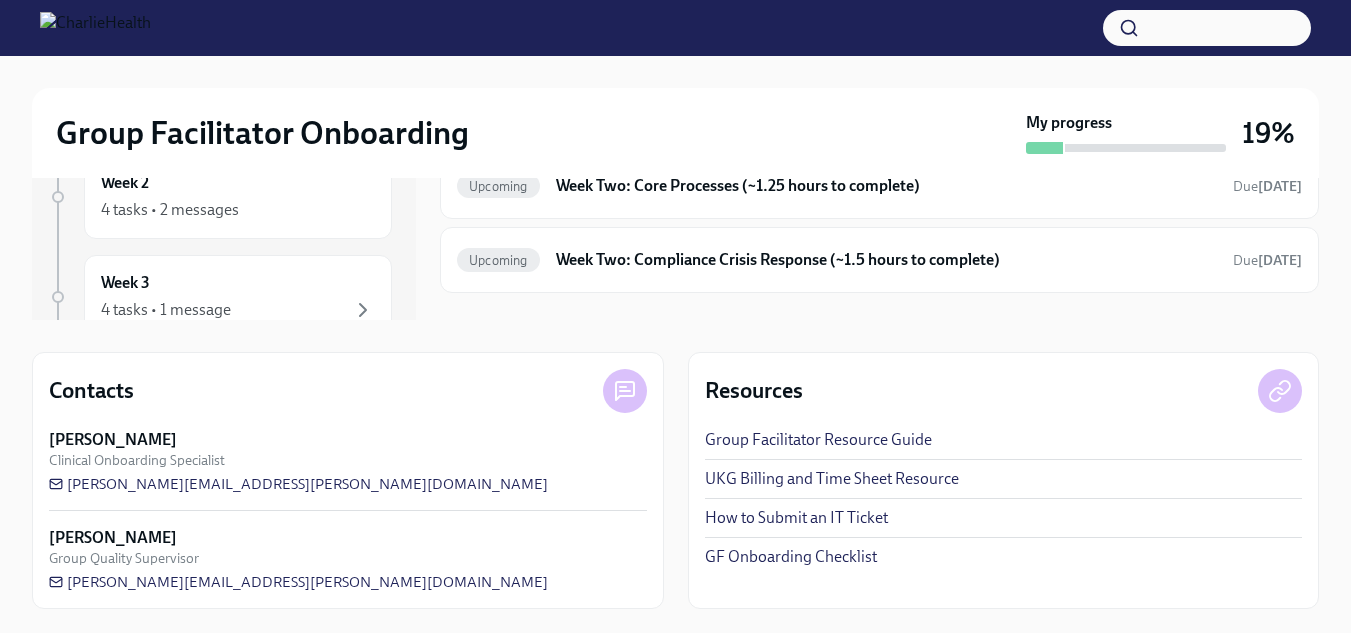 scroll, scrollTop: 0, scrollLeft: 0, axis: both 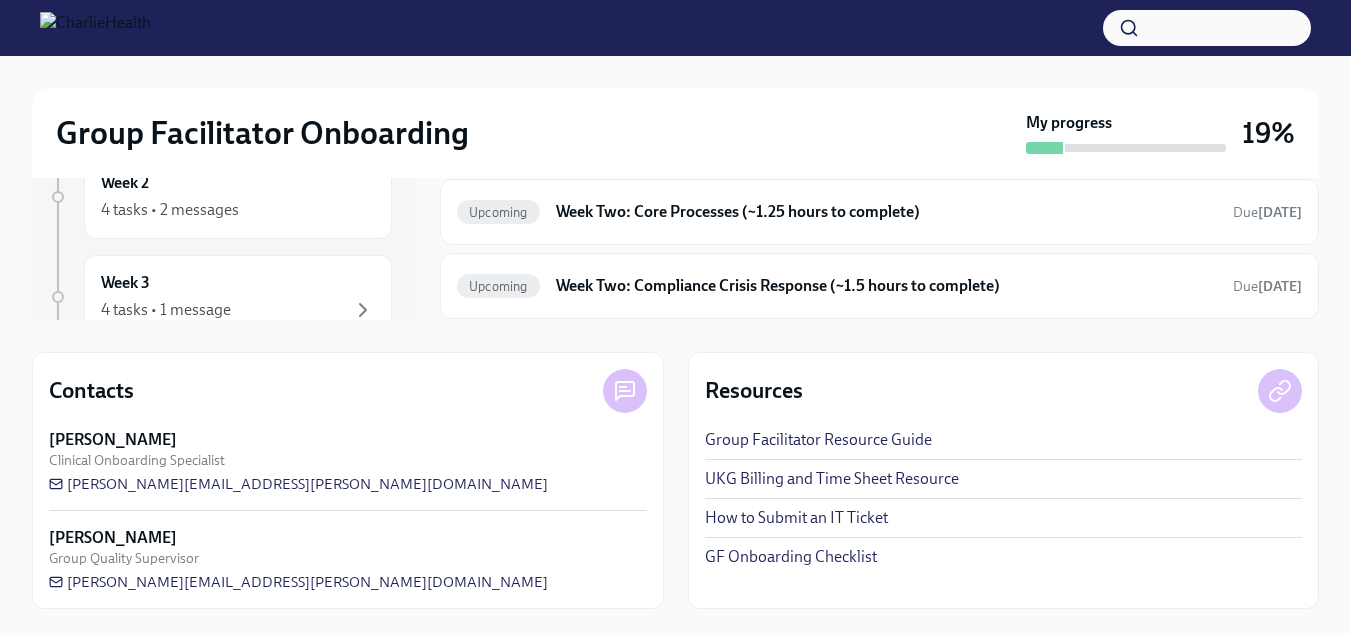 click on "Group Facilitator Onboarding My progress 19%" at bounding box center (675, 133) 